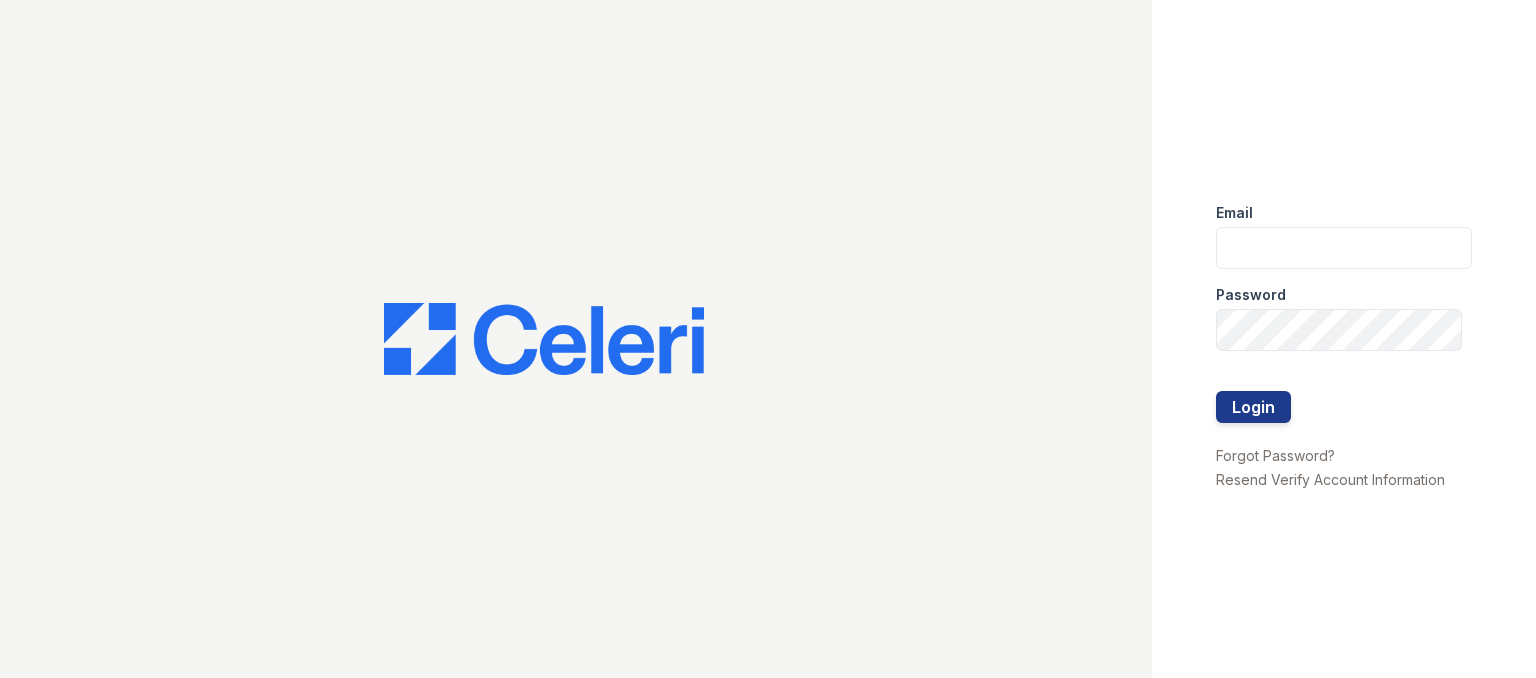 scroll, scrollTop: 0, scrollLeft: 0, axis: both 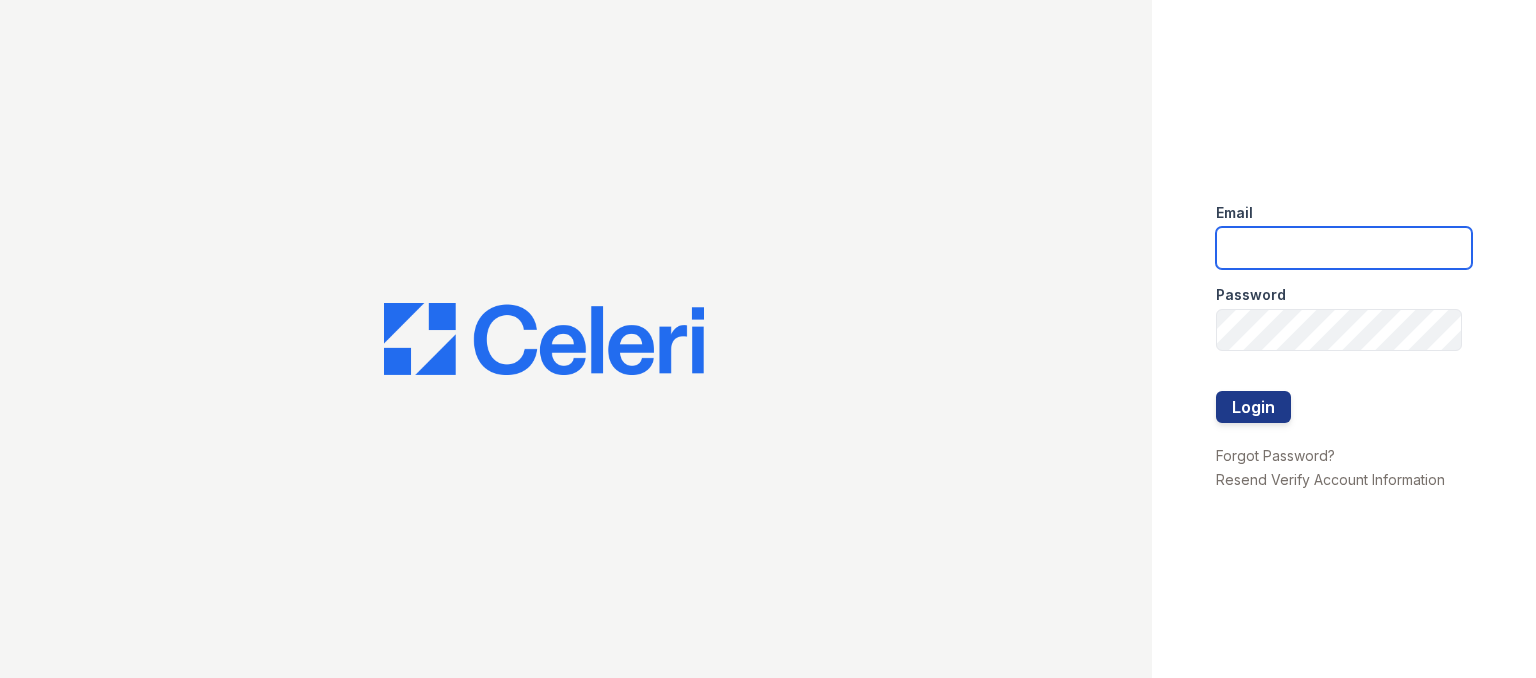 click at bounding box center [1344, 248] 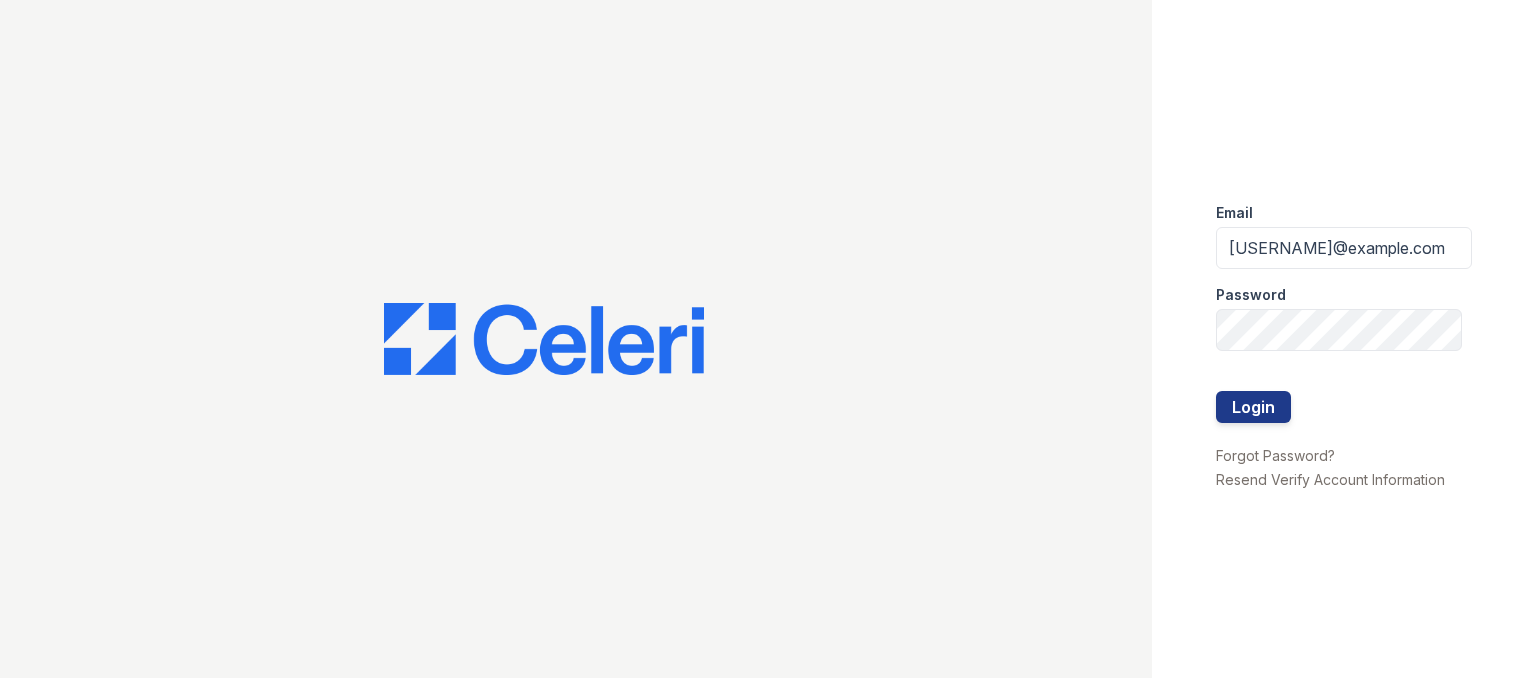 click at bounding box center [576, 339] 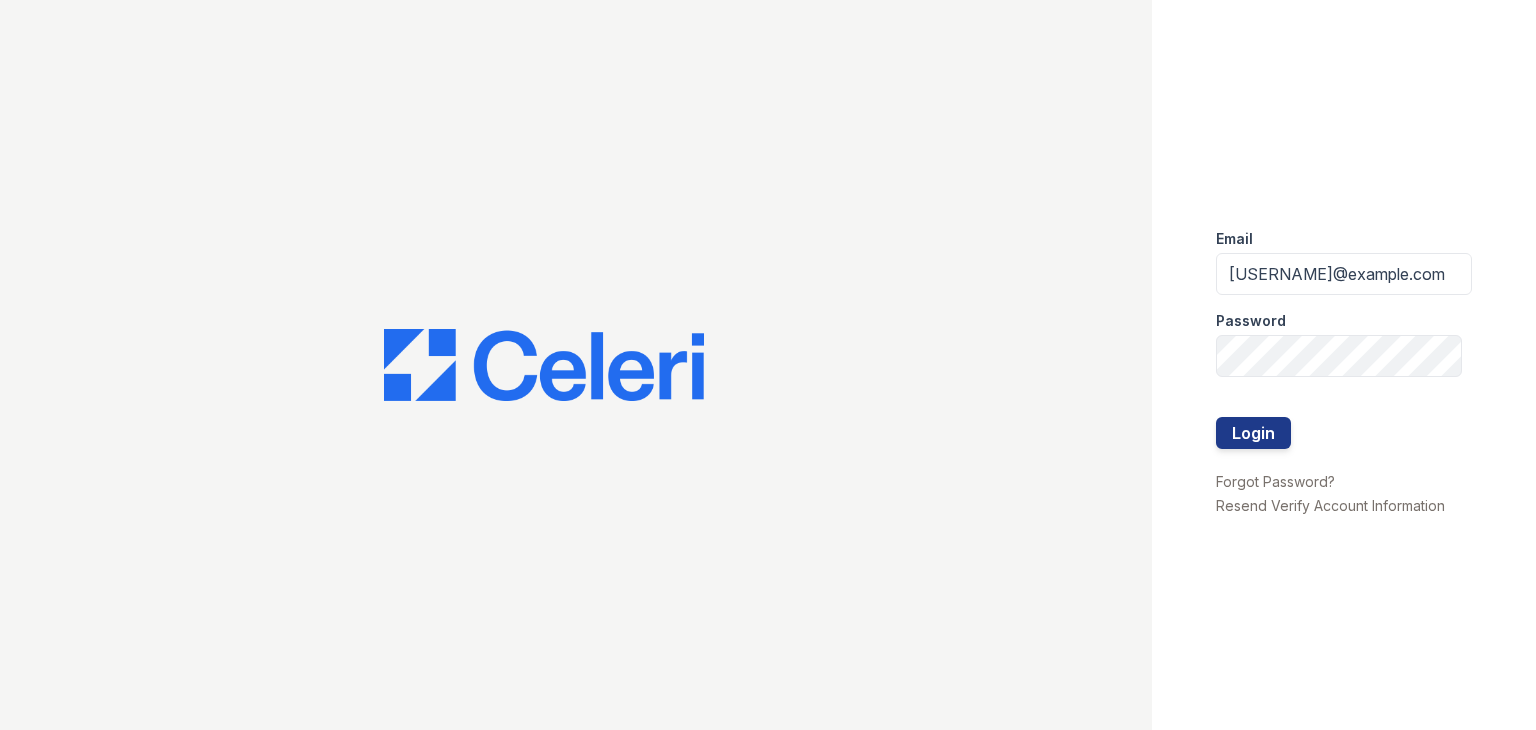 scroll, scrollTop: 0, scrollLeft: 0, axis: both 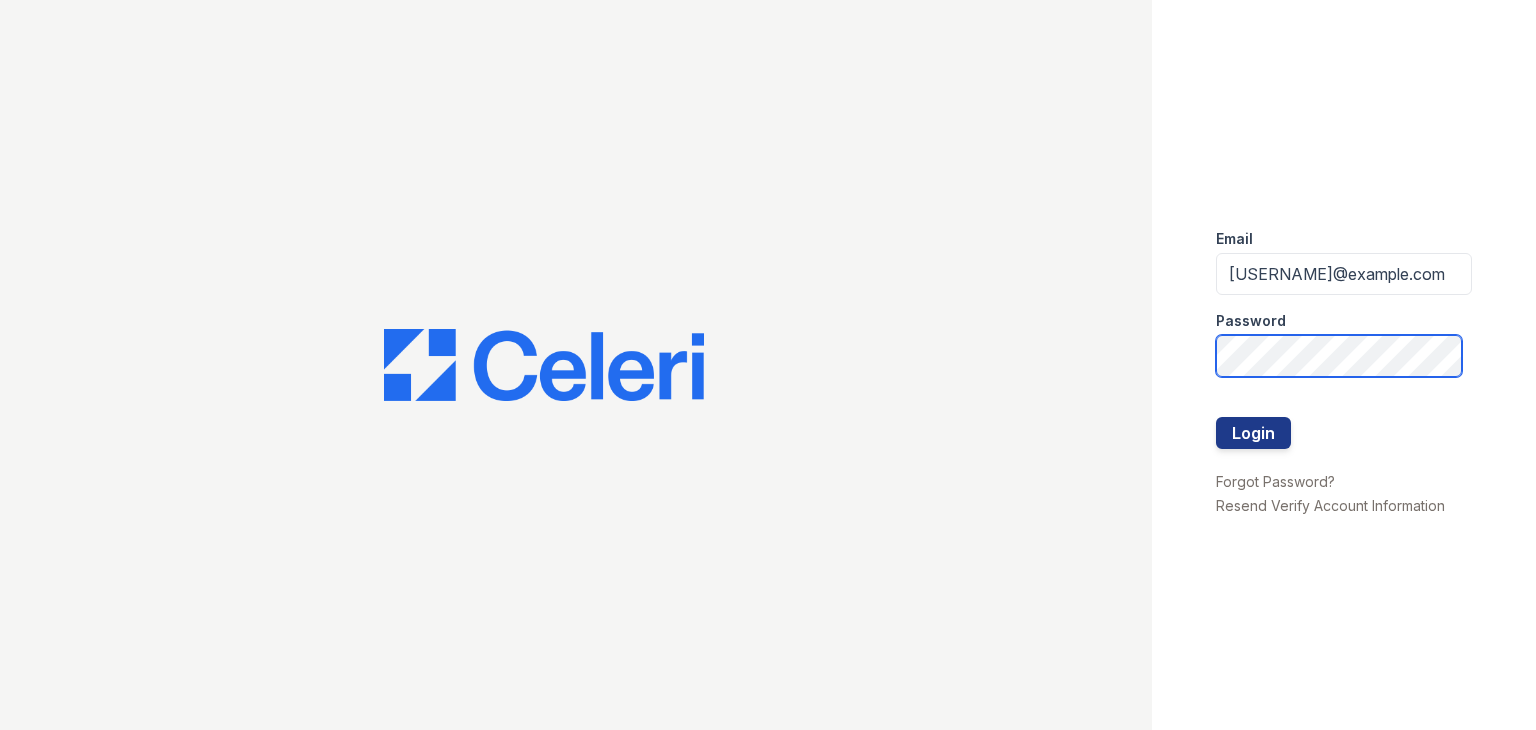 click on "Login" at bounding box center [1253, 433] 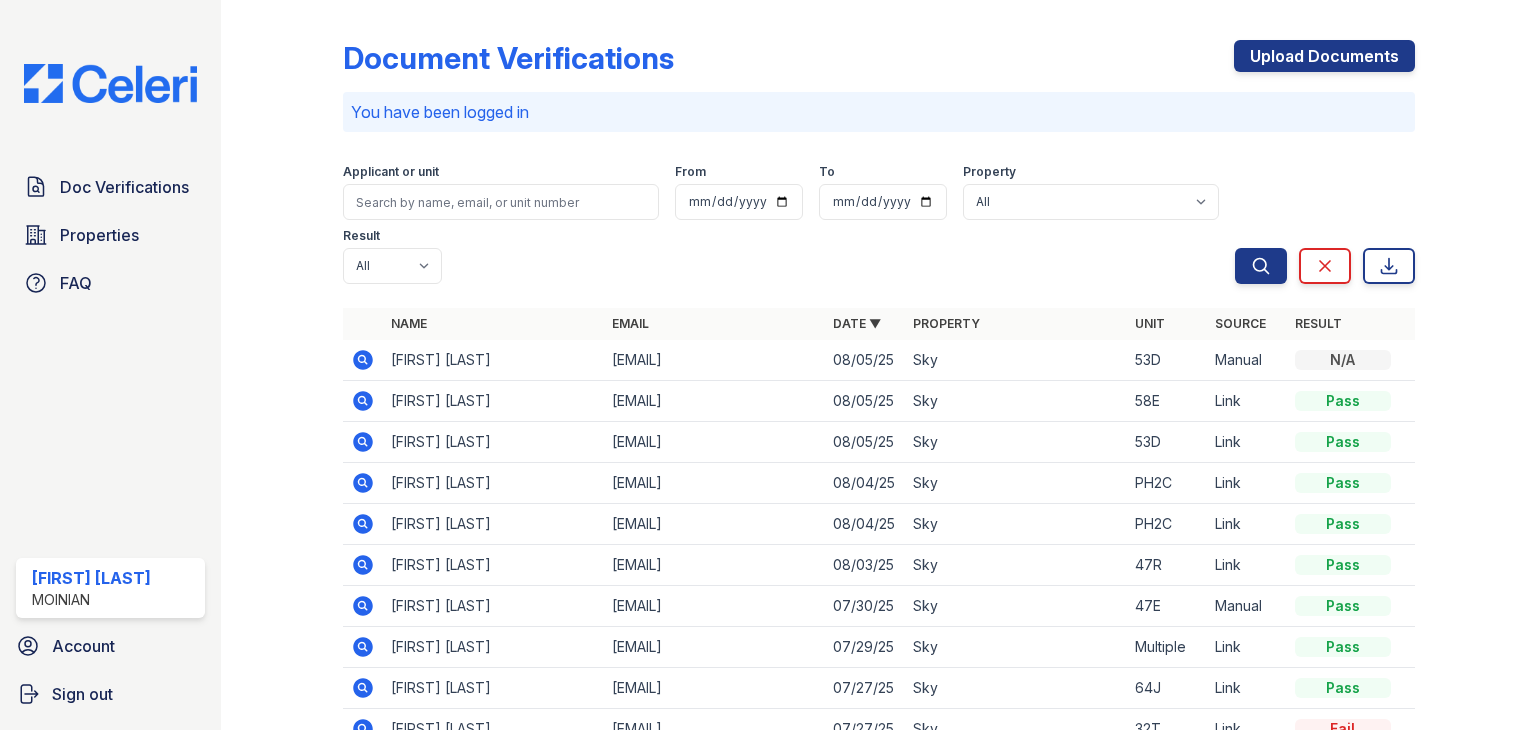 scroll, scrollTop: 0, scrollLeft: 0, axis: both 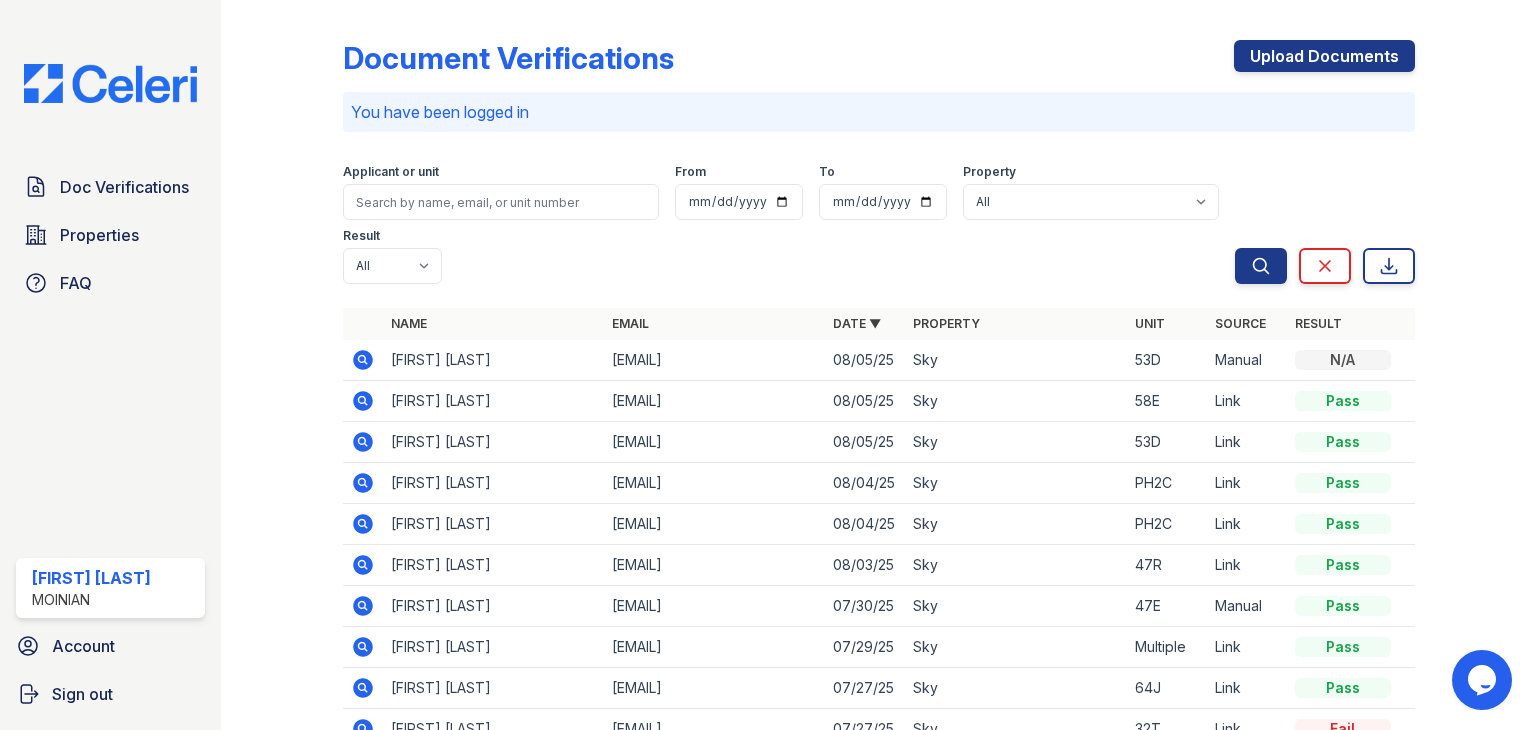 click 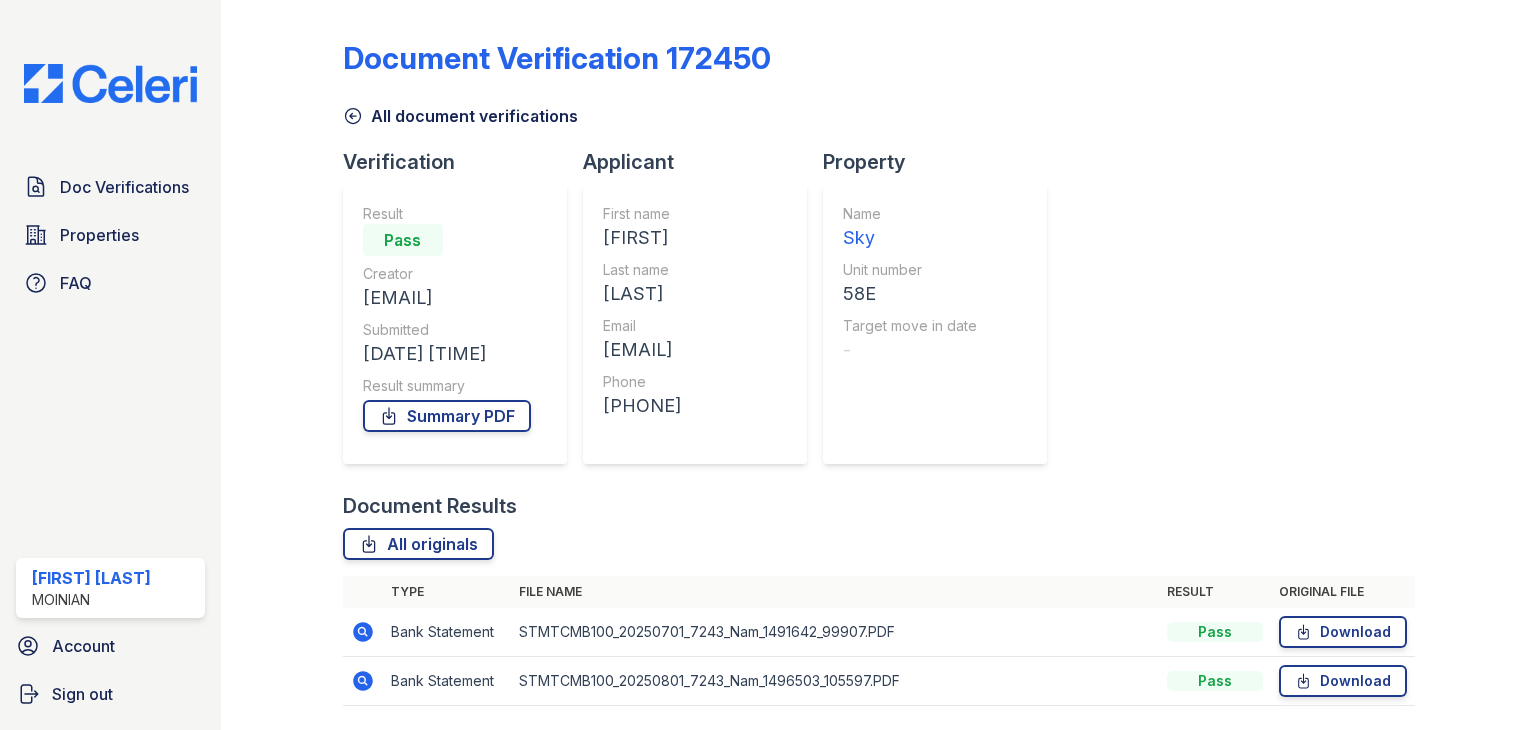 scroll, scrollTop: 0, scrollLeft: 0, axis: both 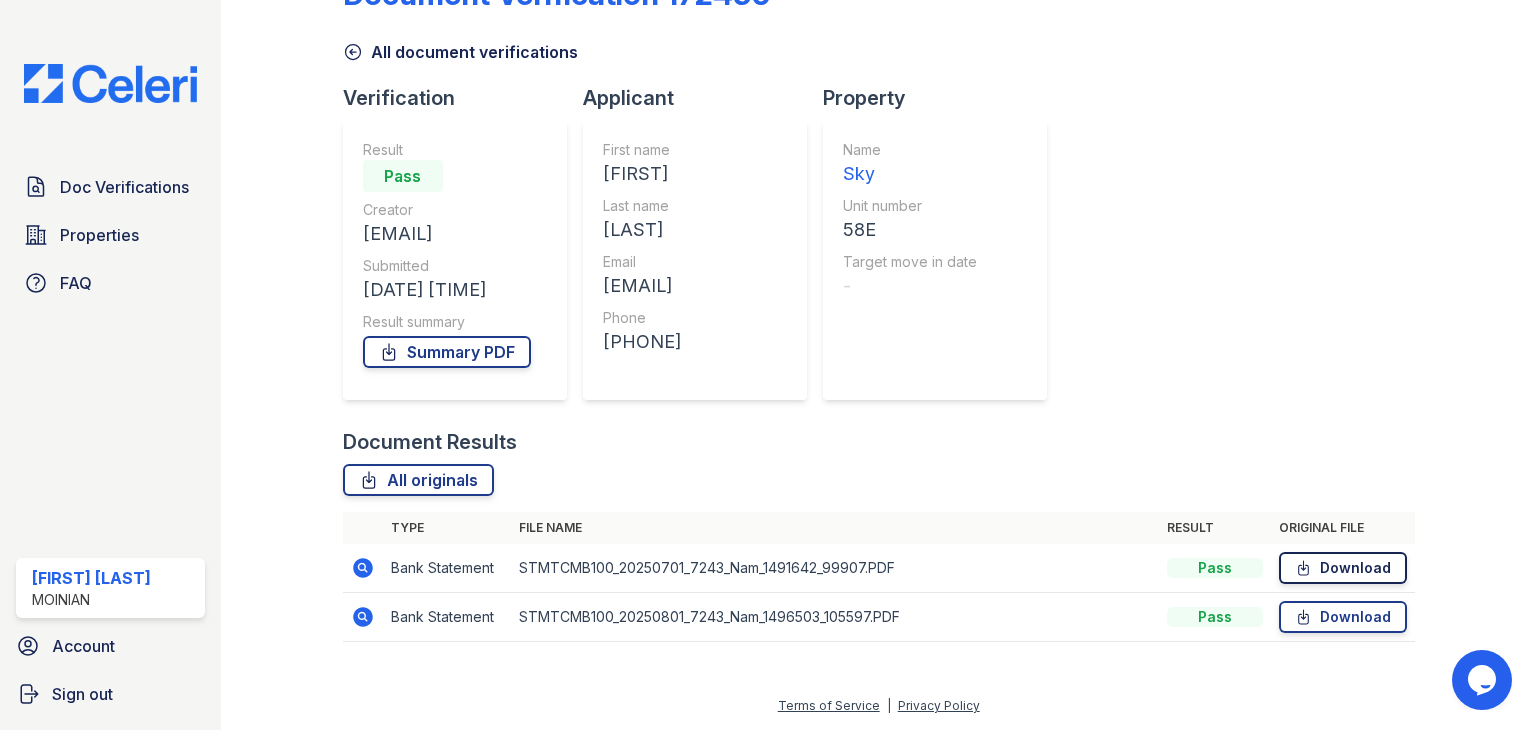 click 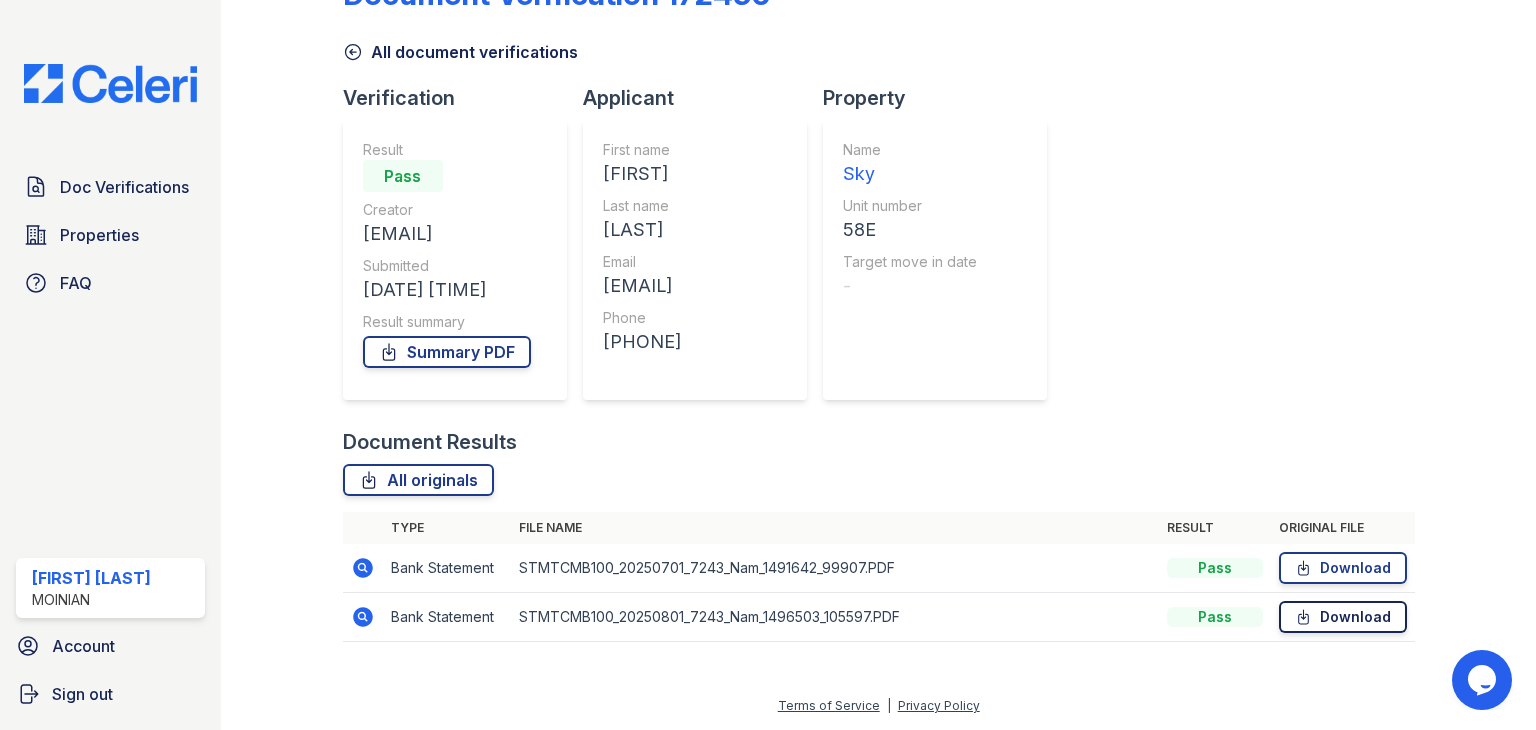 click on "Download" at bounding box center (1343, 617) 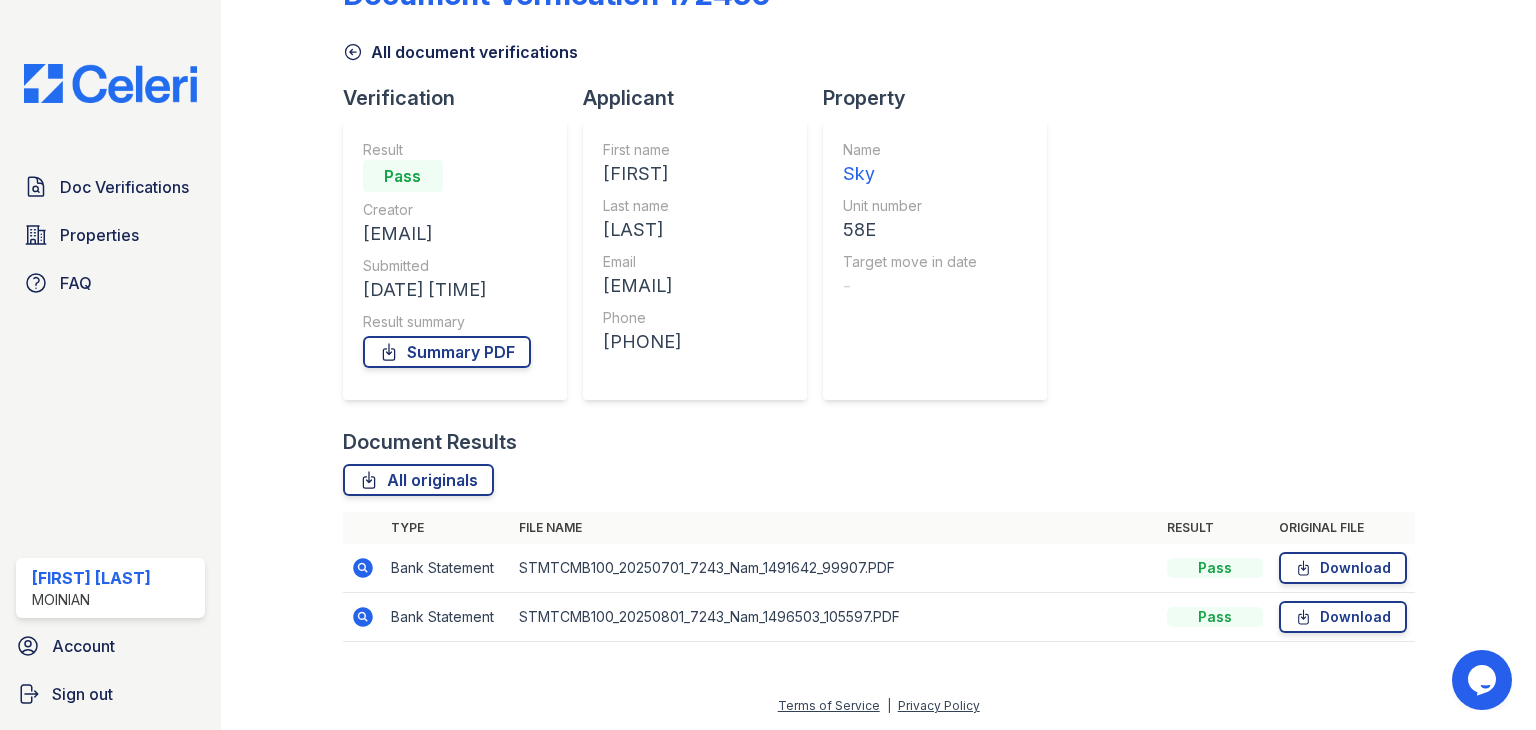 drag, startPoint x: 739, startPoint y: 177, endPoint x: 651, endPoint y: 173, distance: 88.09086 